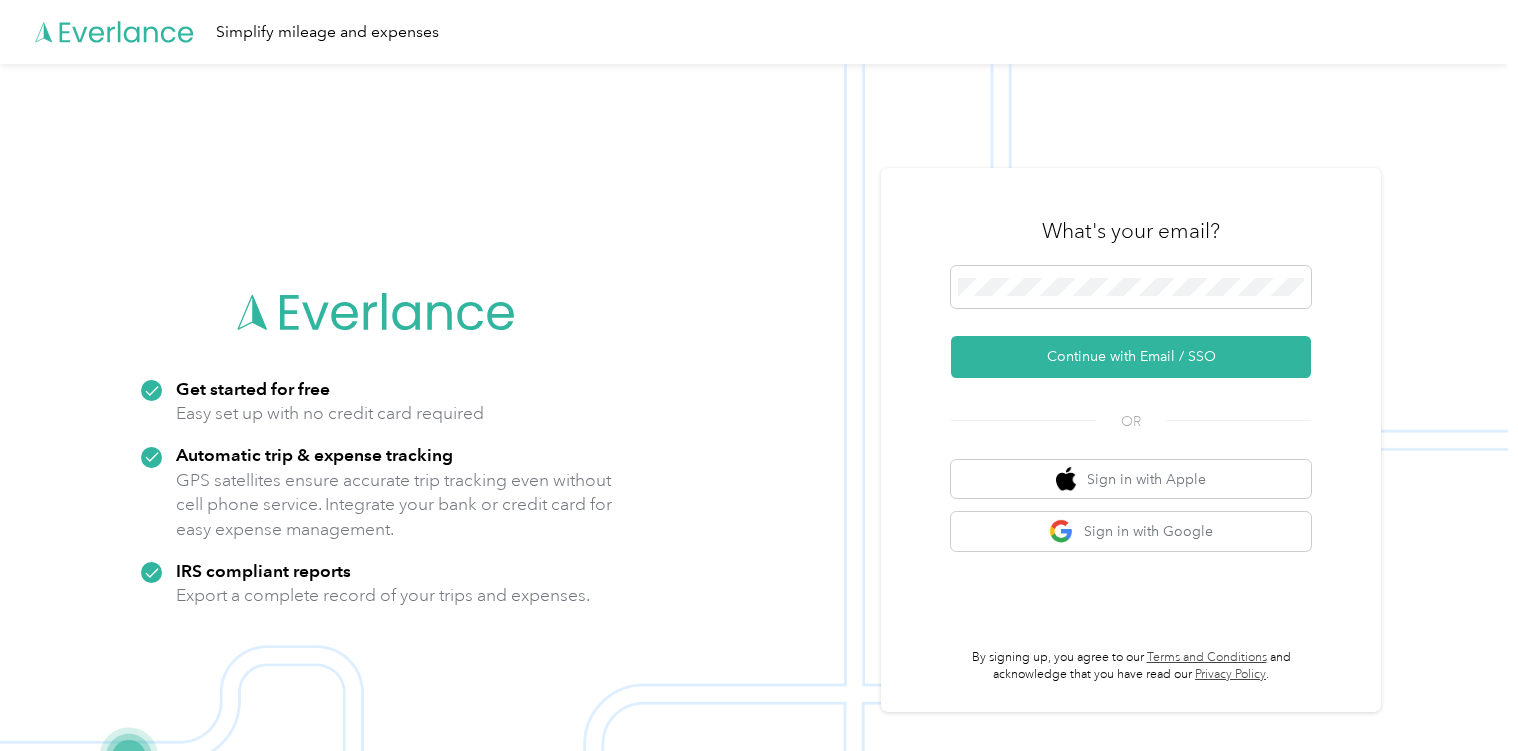 scroll, scrollTop: 0, scrollLeft: 0, axis: both 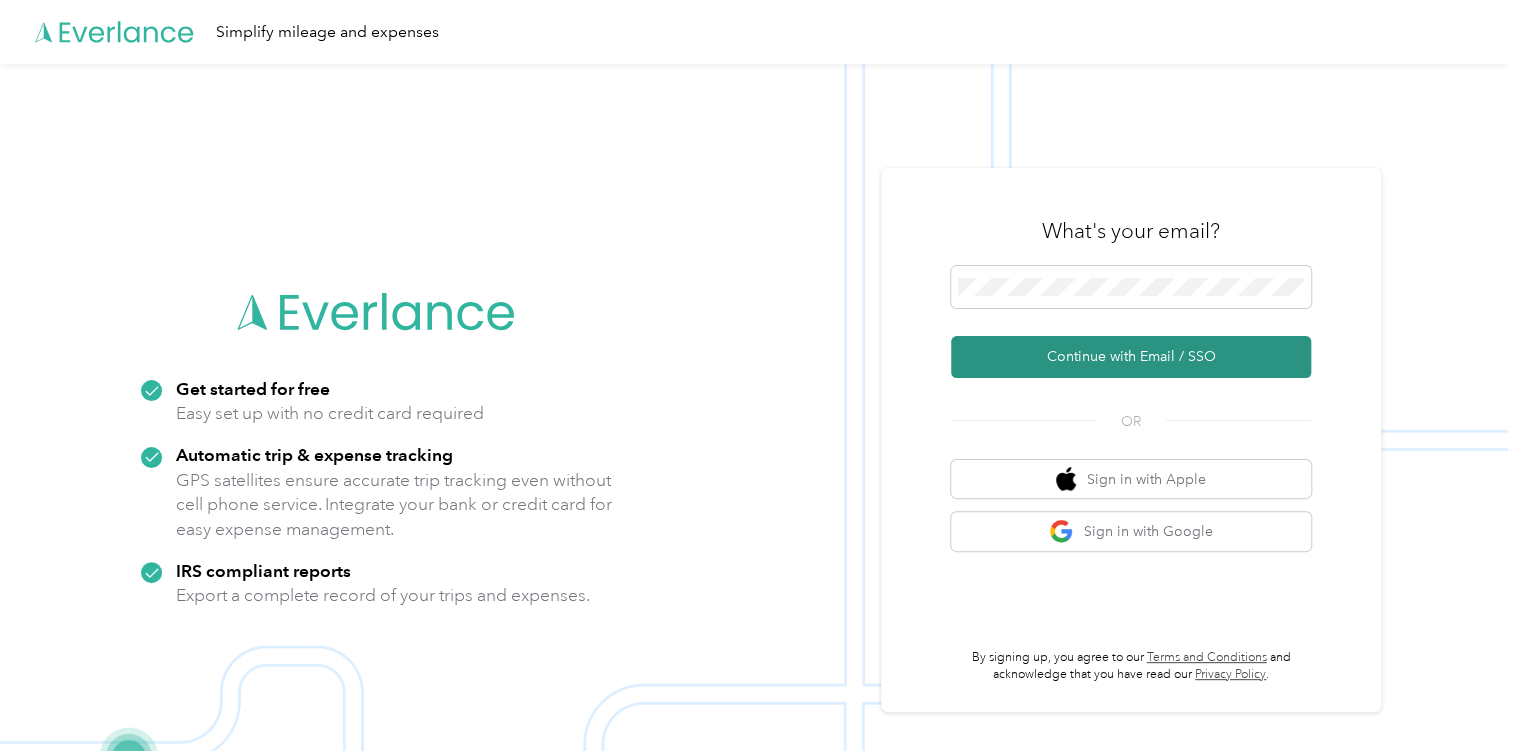 click on "Continue with Email / SSO" at bounding box center (1131, 357) 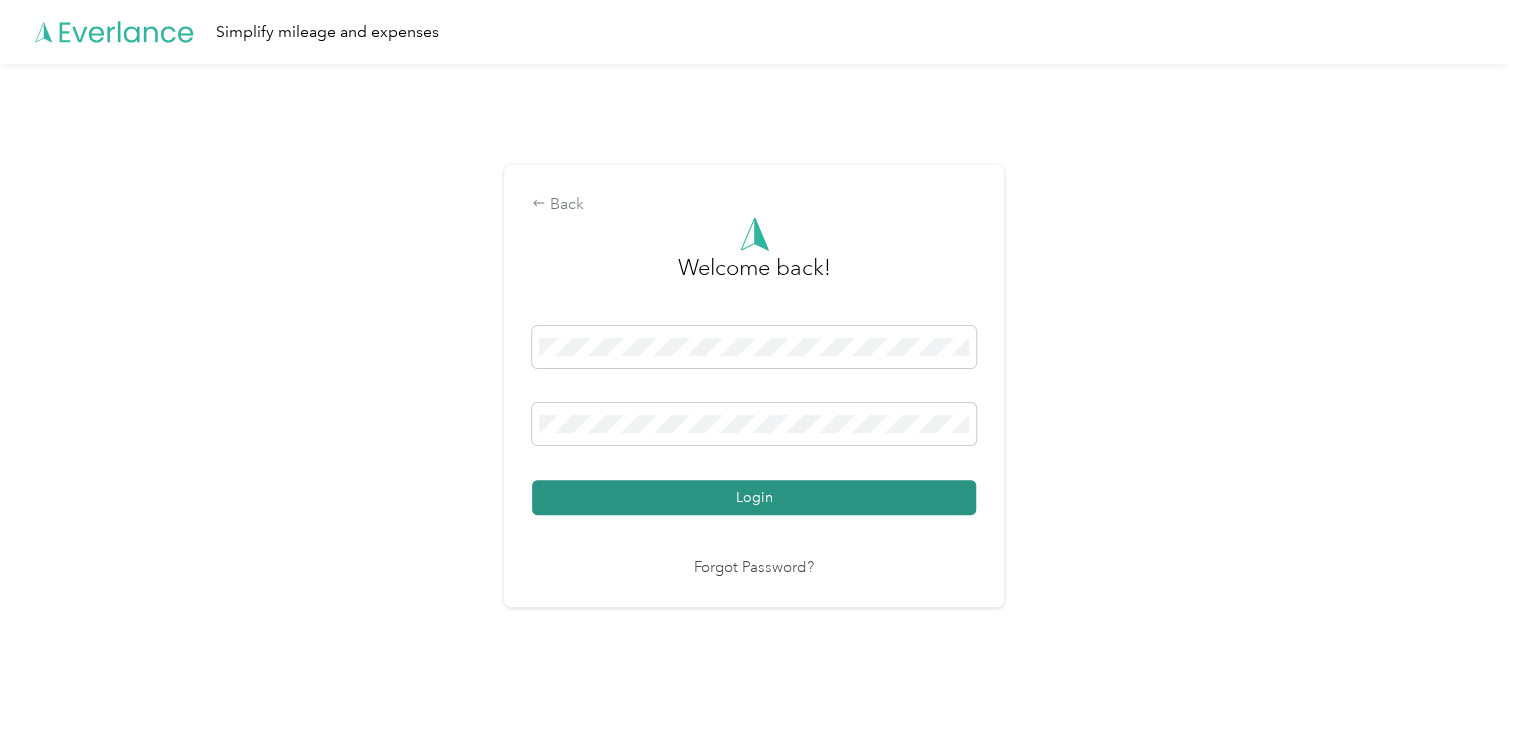 click on "Login" at bounding box center (754, 497) 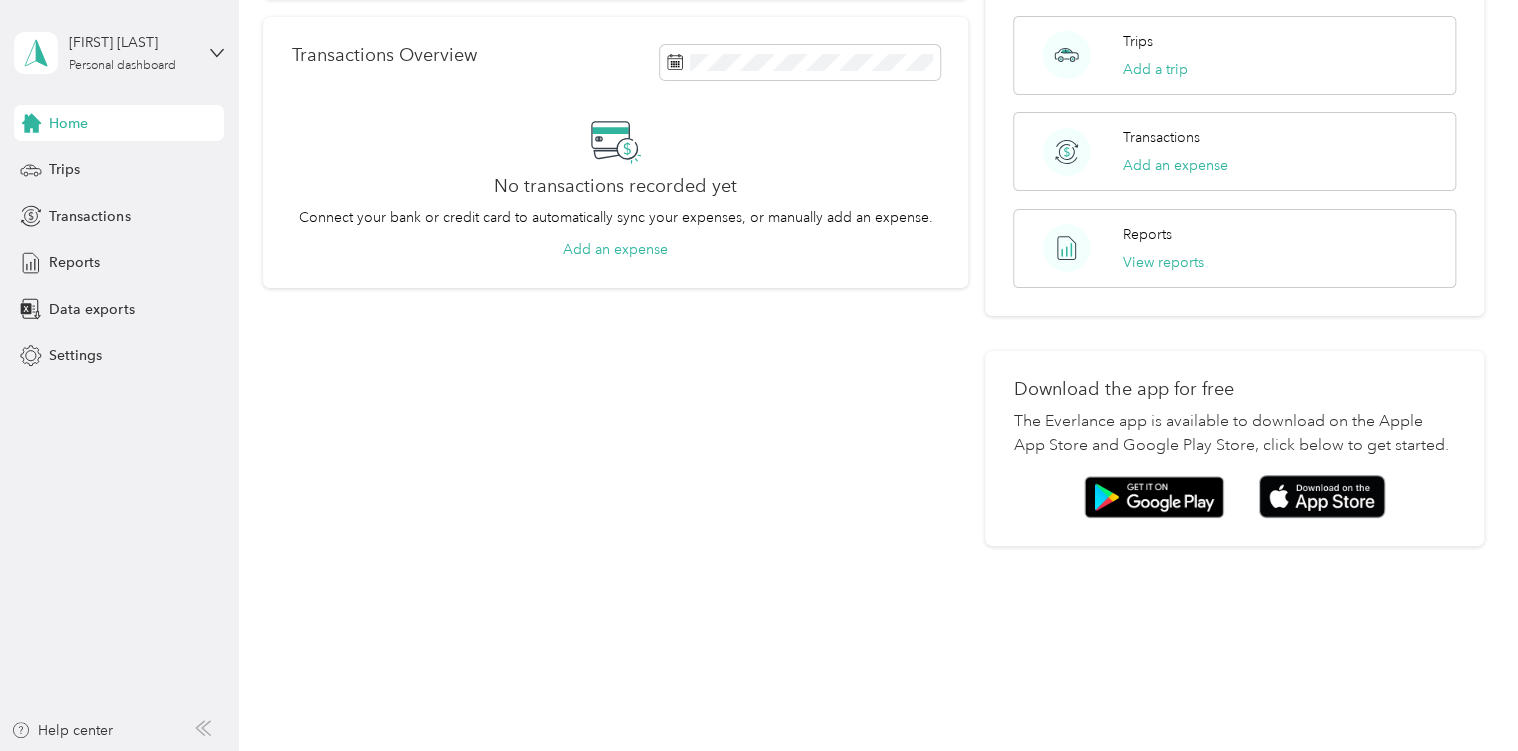 scroll, scrollTop: 0, scrollLeft: 0, axis: both 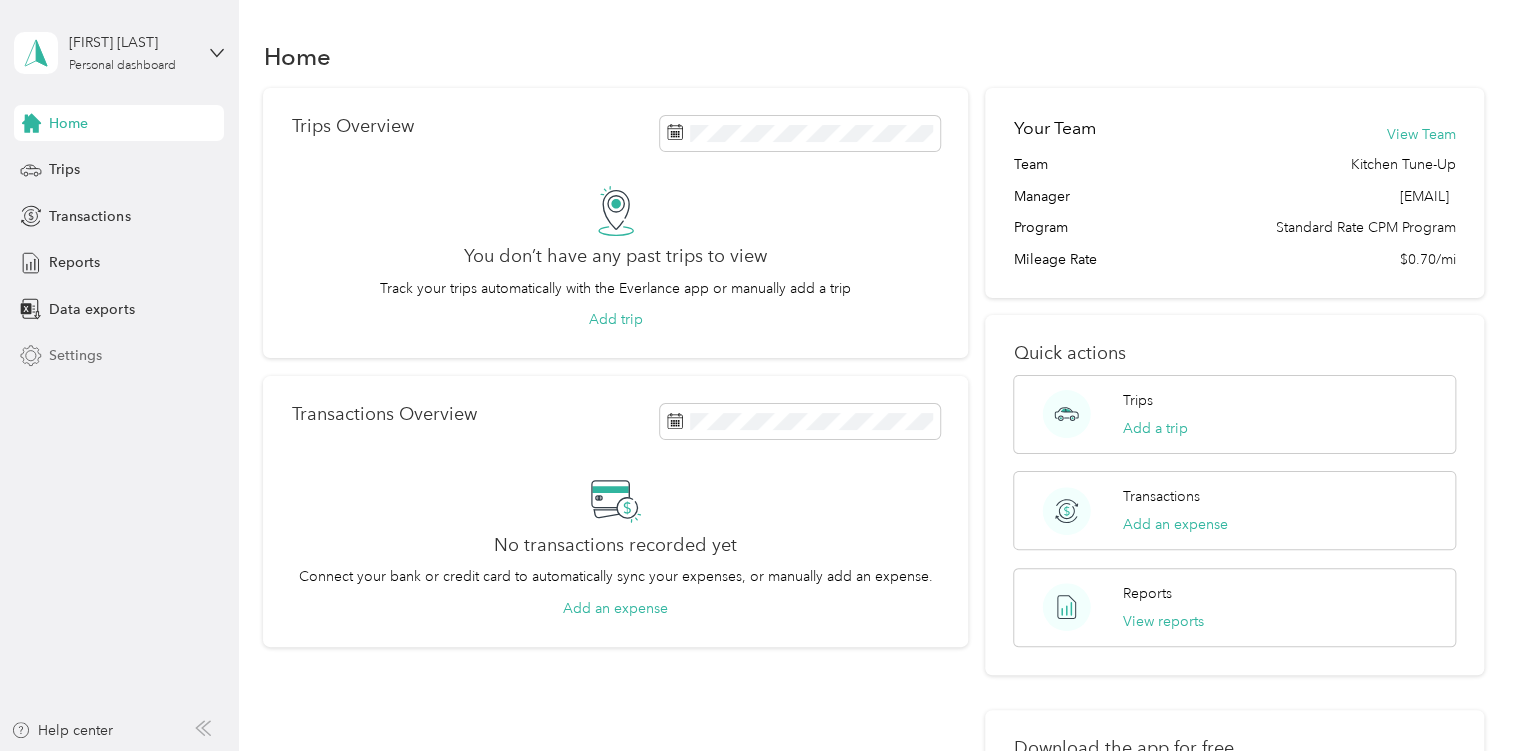 click on "Settings" at bounding box center (75, 355) 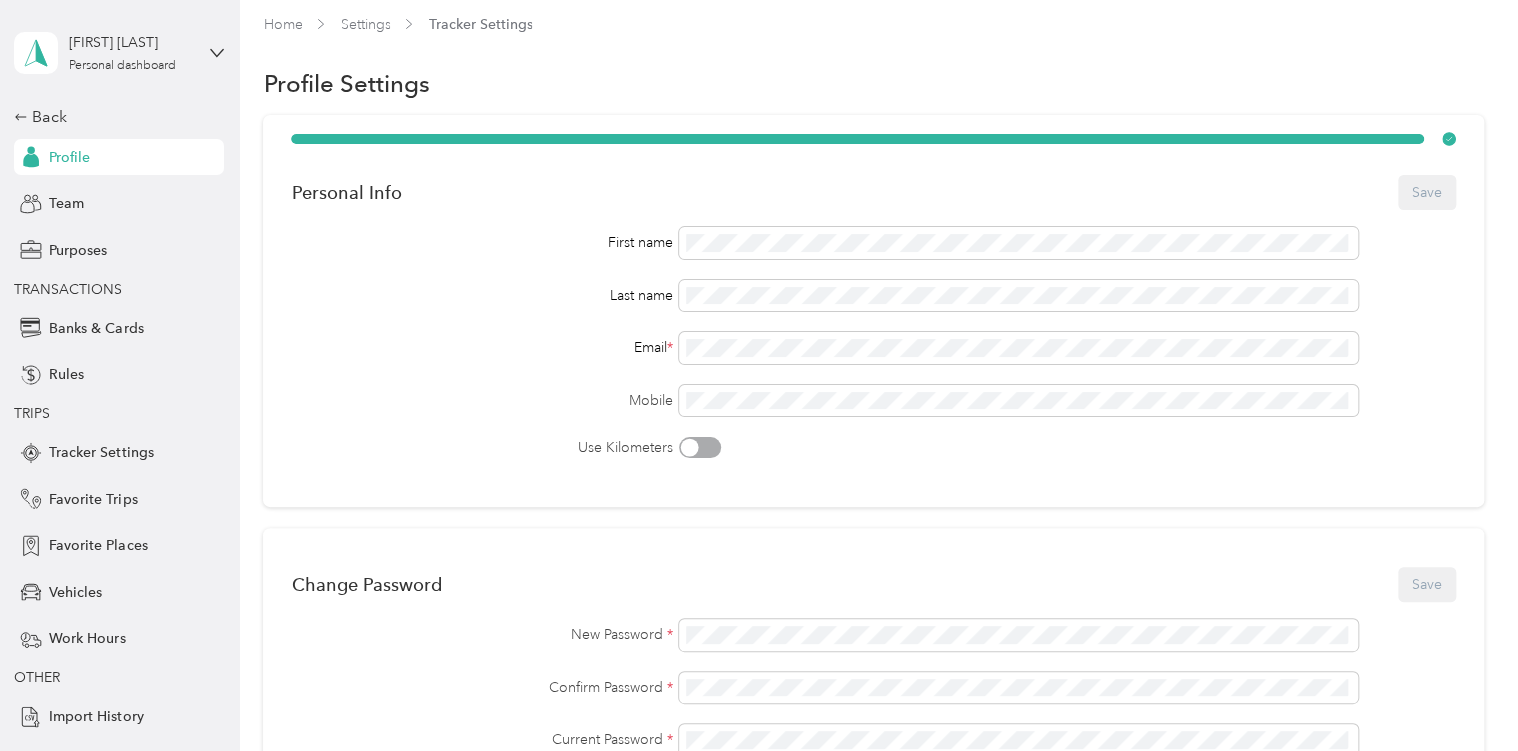 scroll, scrollTop: 0, scrollLeft: 0, axis: both 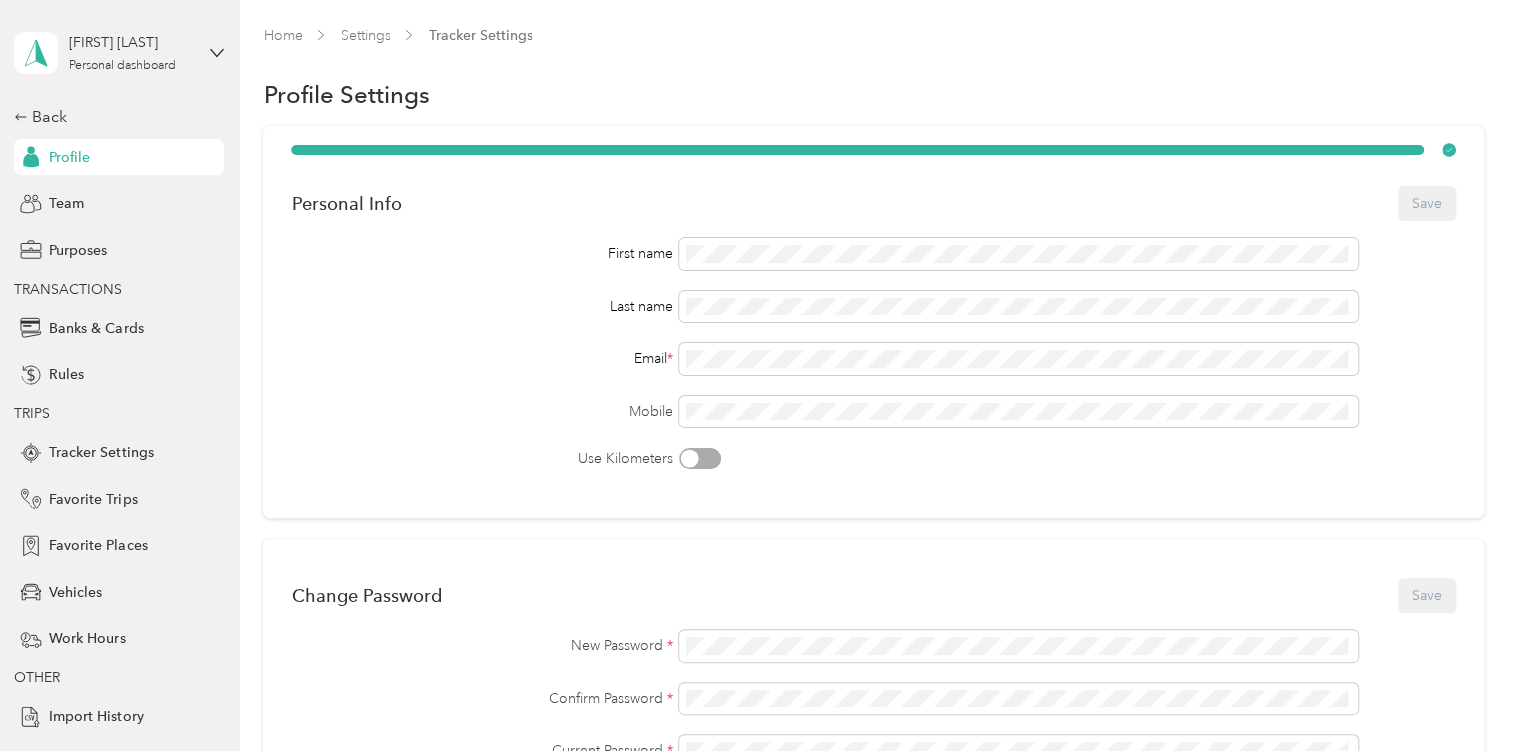 click on "Profile" at bounding box center [69, 157] 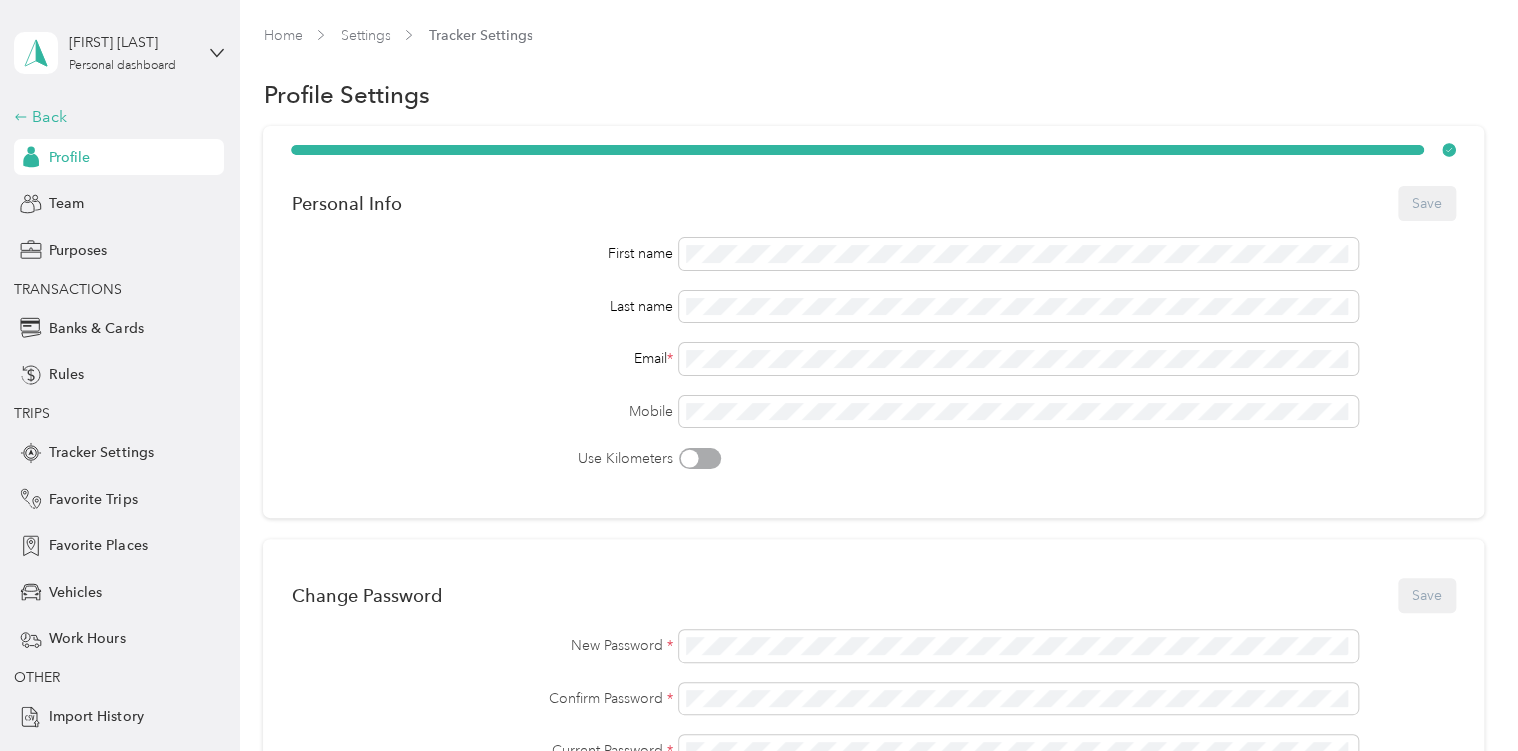 click on "Back" at bounding box center [114, 117] 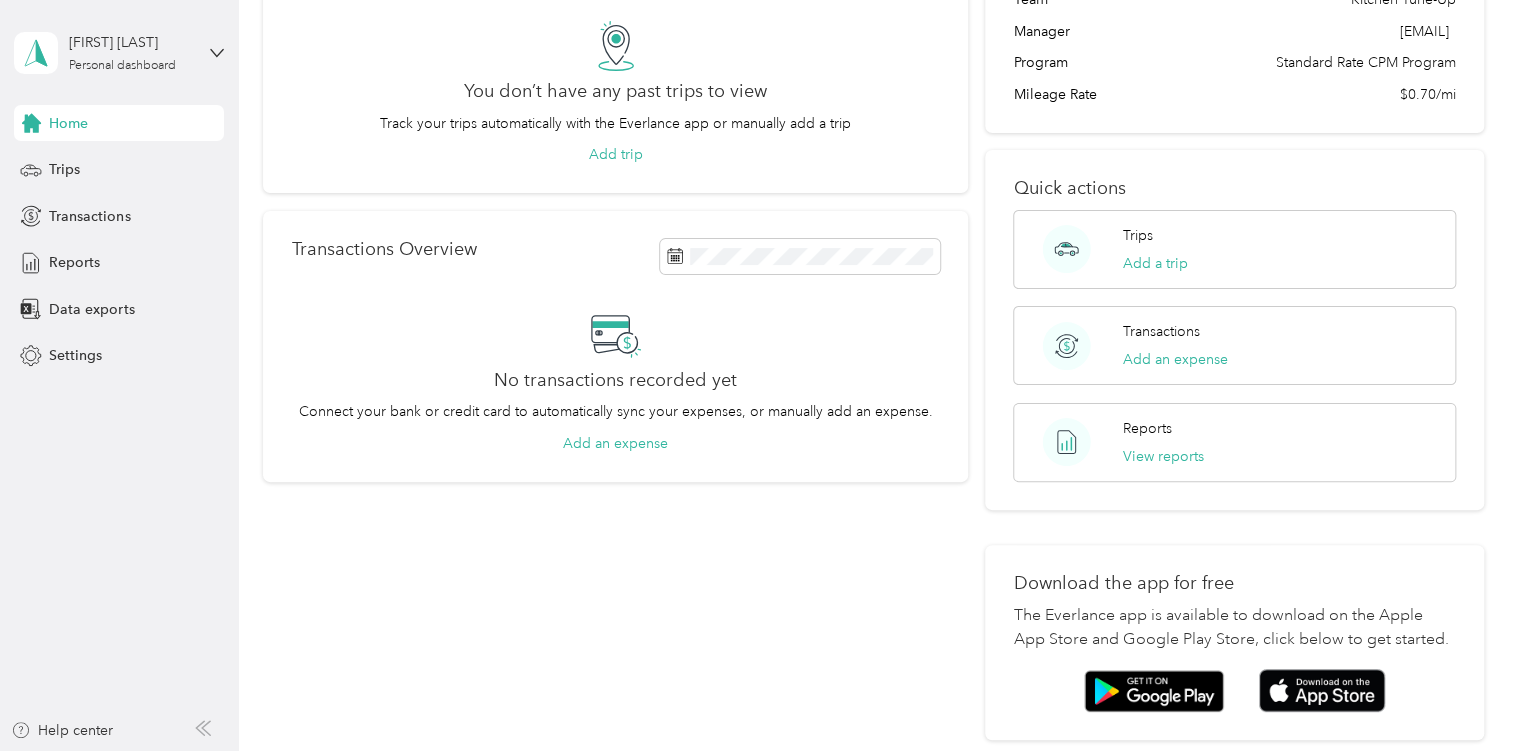 scroll, scrollTop: 0, scrollLeft: 0, axis: both 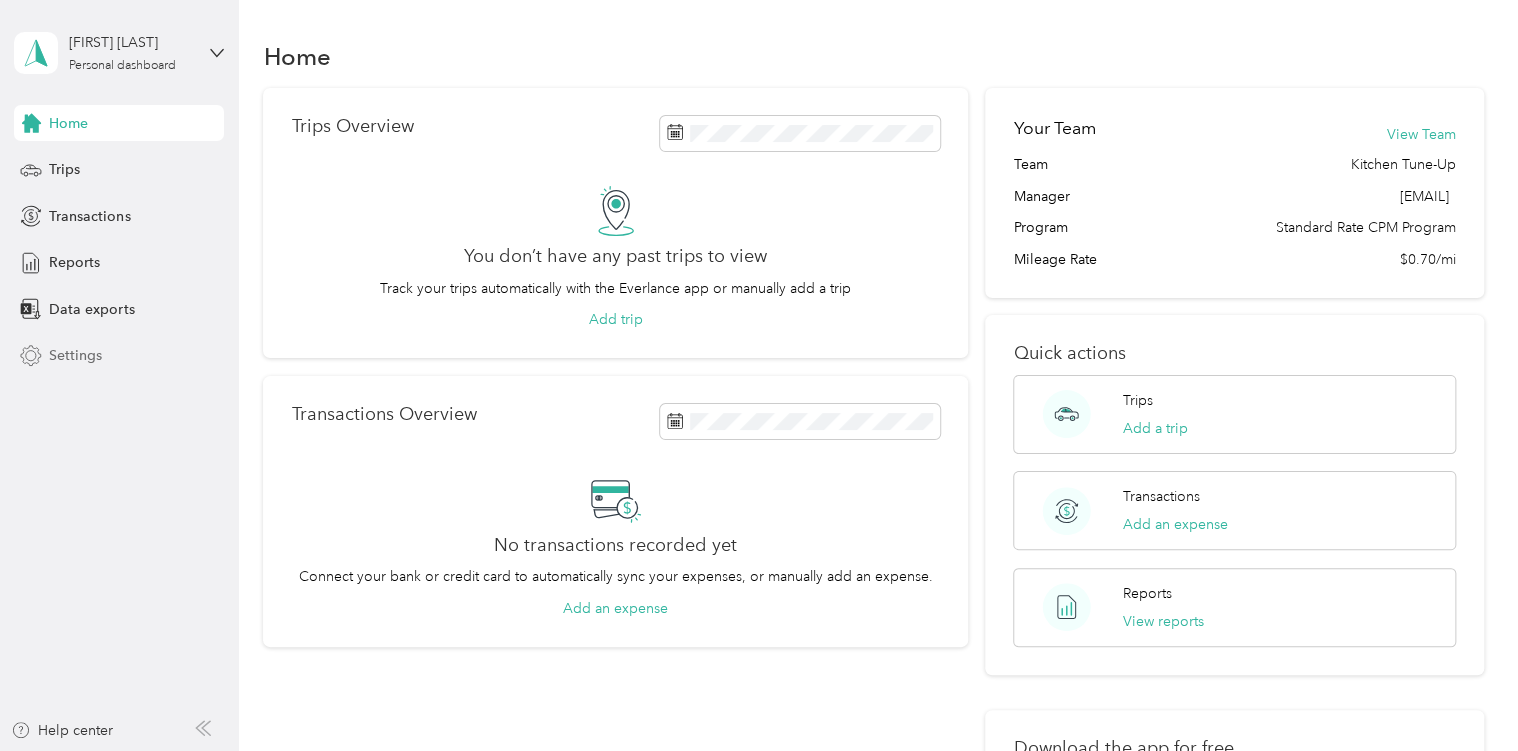 click on "Settings" at bounding box center [119, 356] 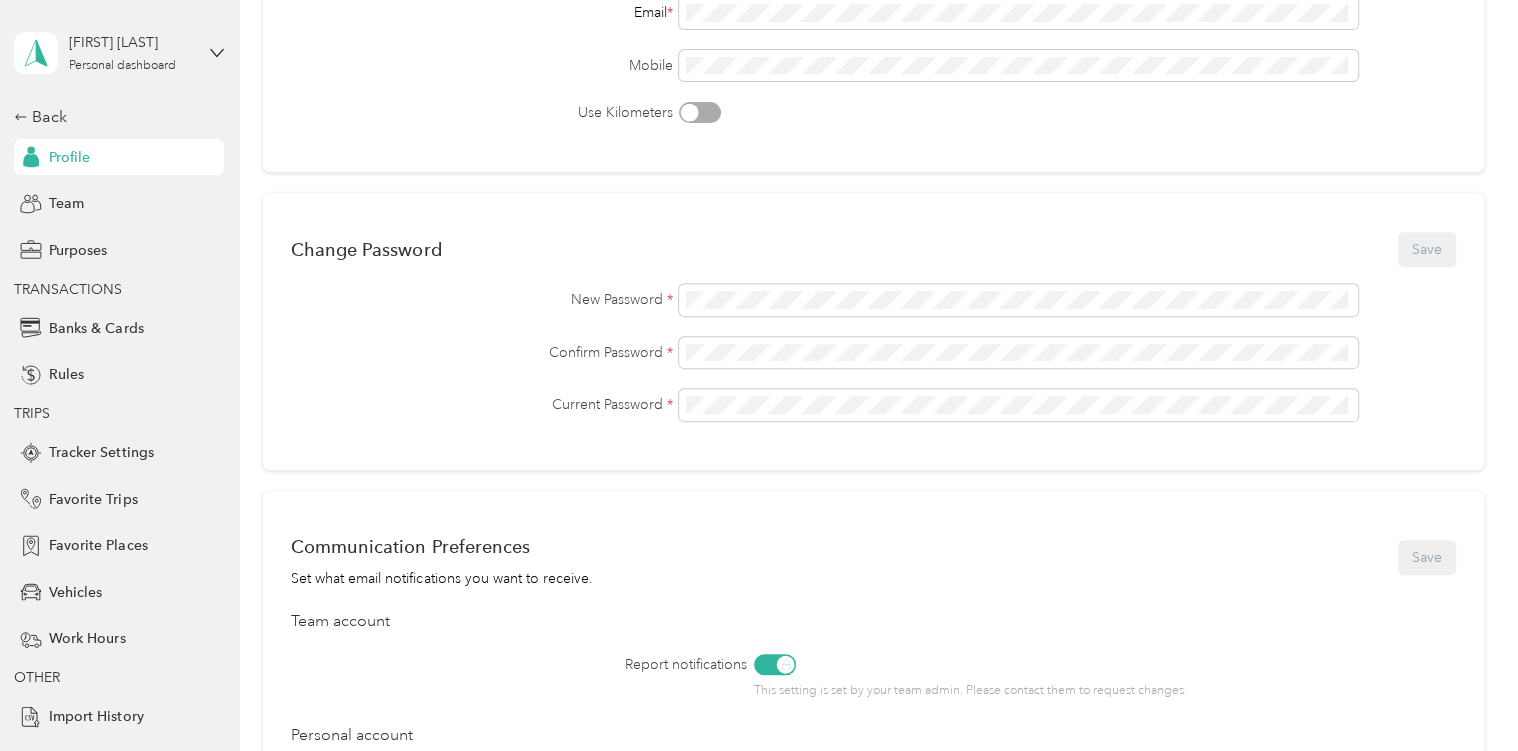 scroll, scrollTop: 344, scrollLeft: 0, axis: vertical 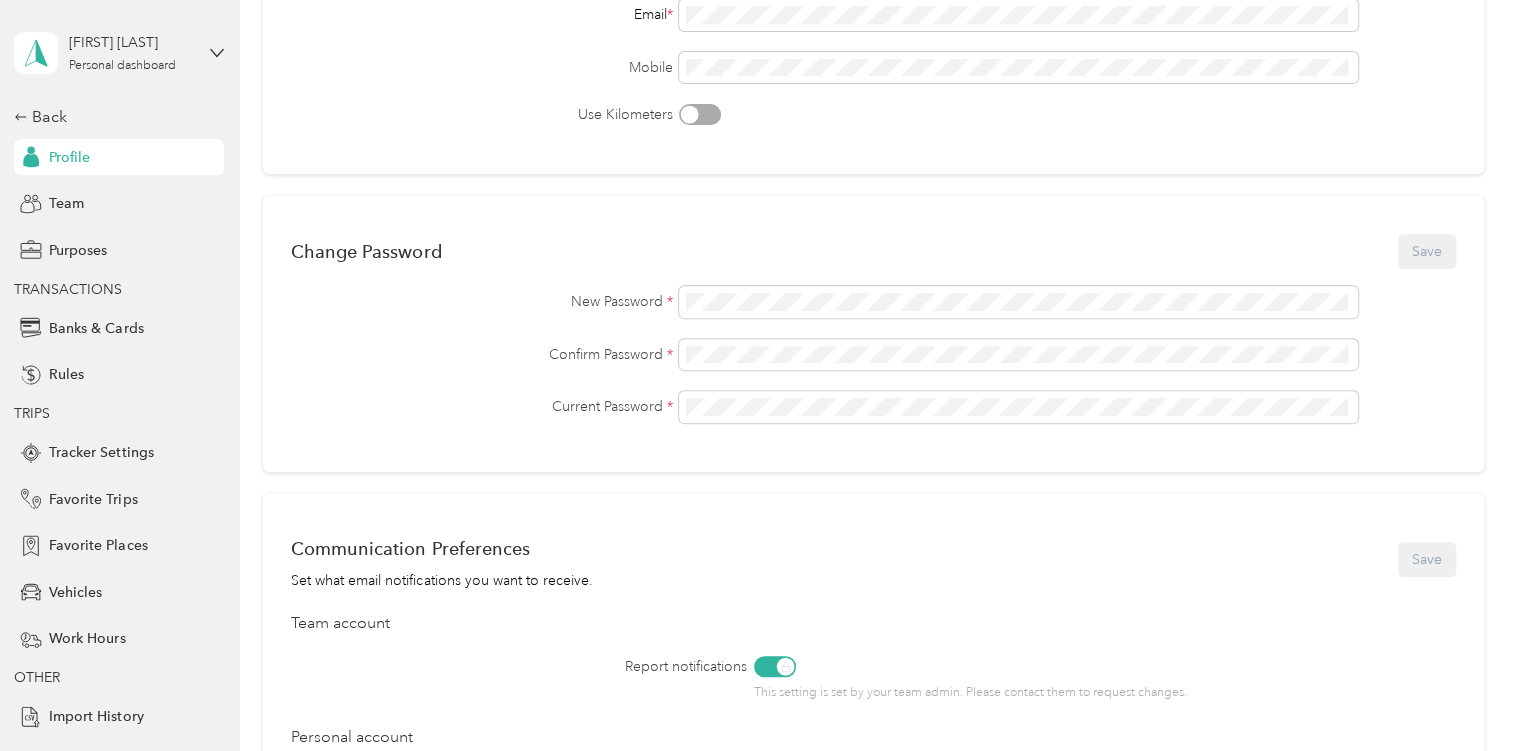 click on "Rules" at bounding box center [119, 375] 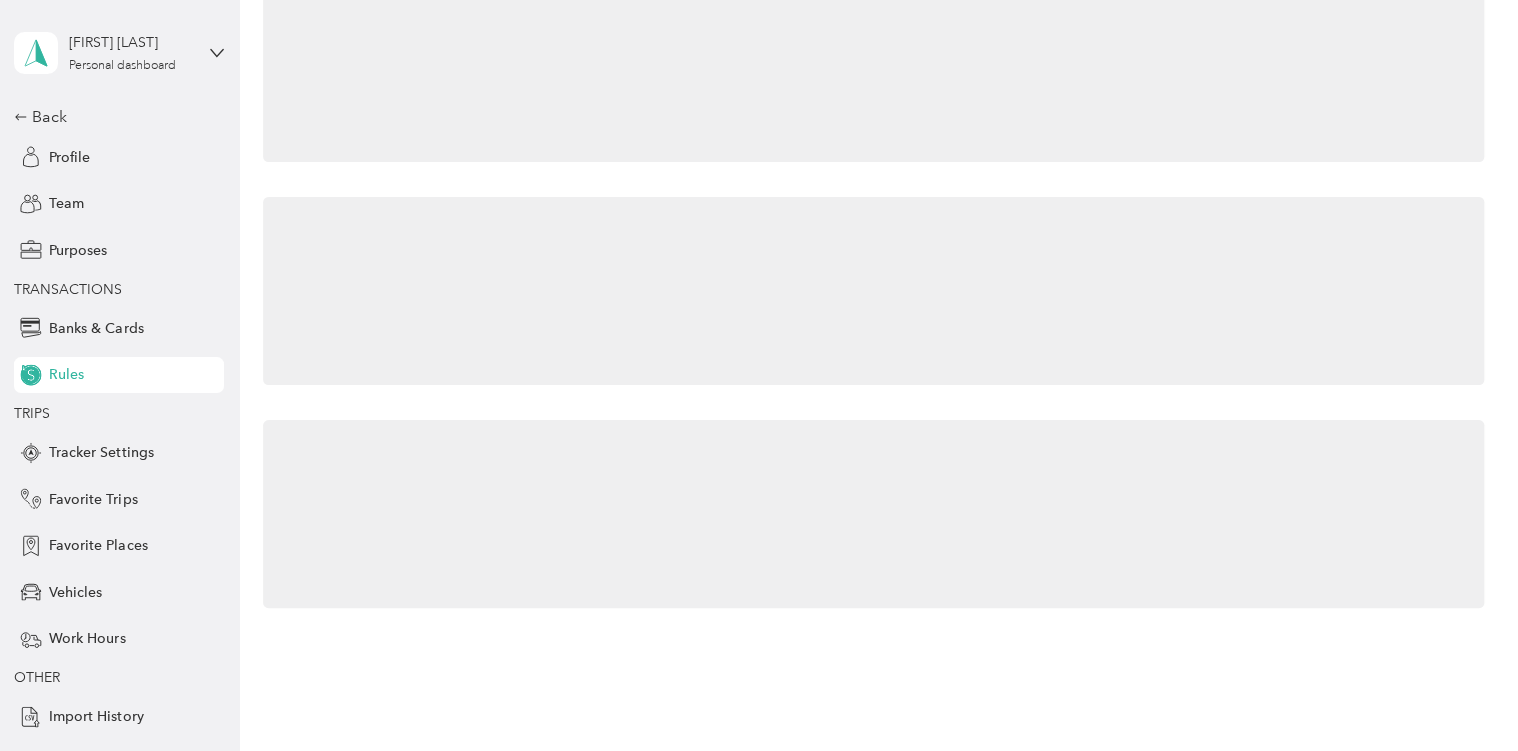 scroll, scrollTop: 218, scrollLeft: 0, axis: vertical 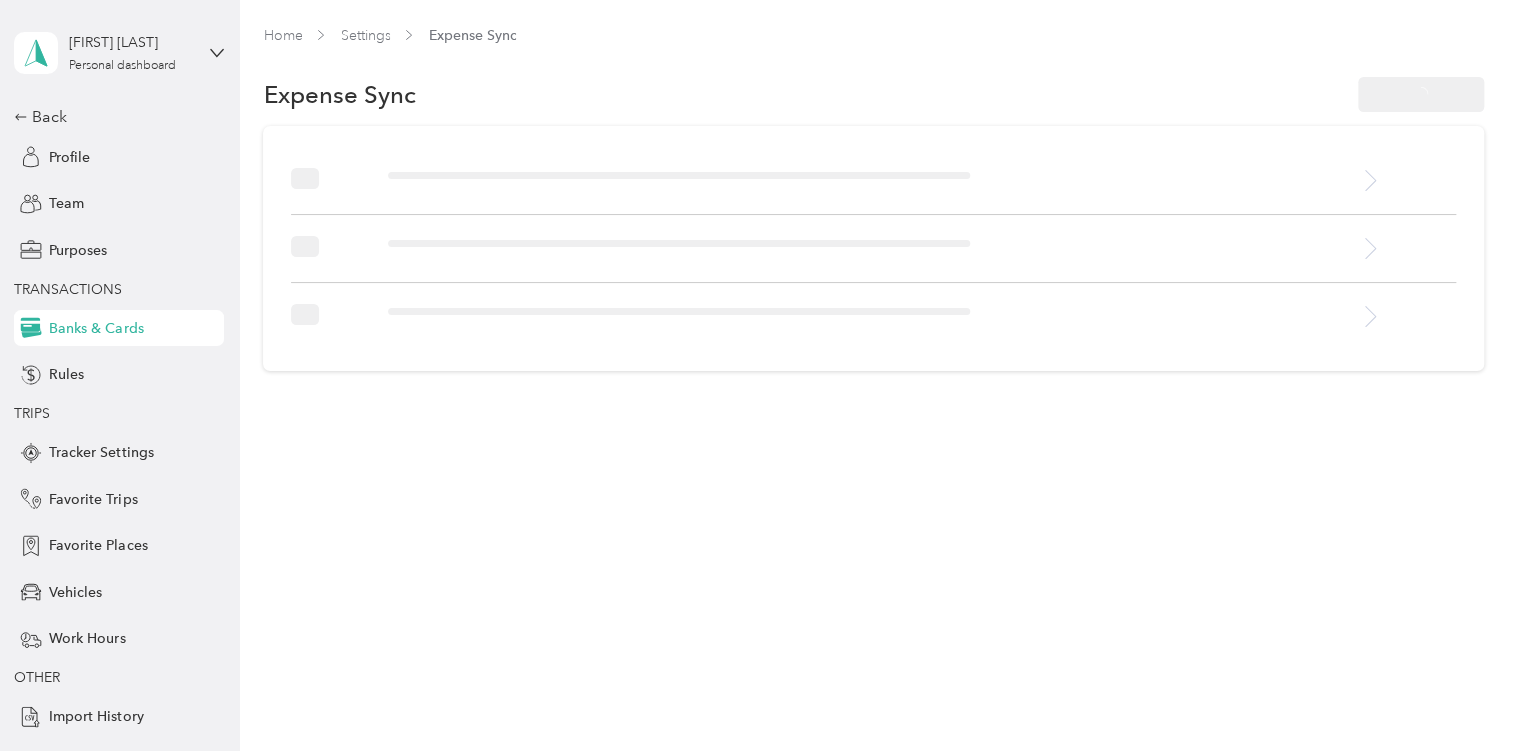 click on "Banks & Cards" at bounding box center [119, 328] 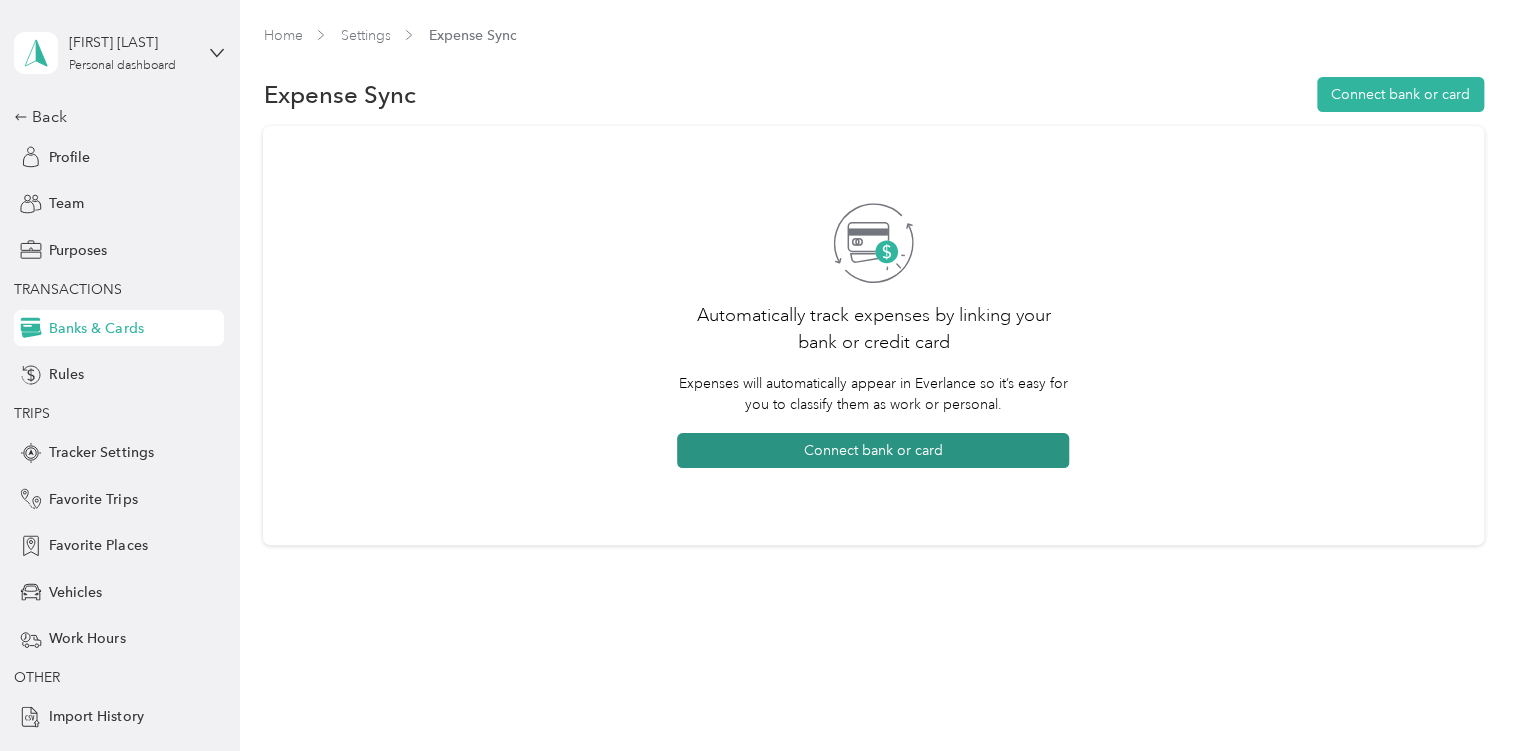 click on "Connect bank or card" at bounding box center [873, 450] 